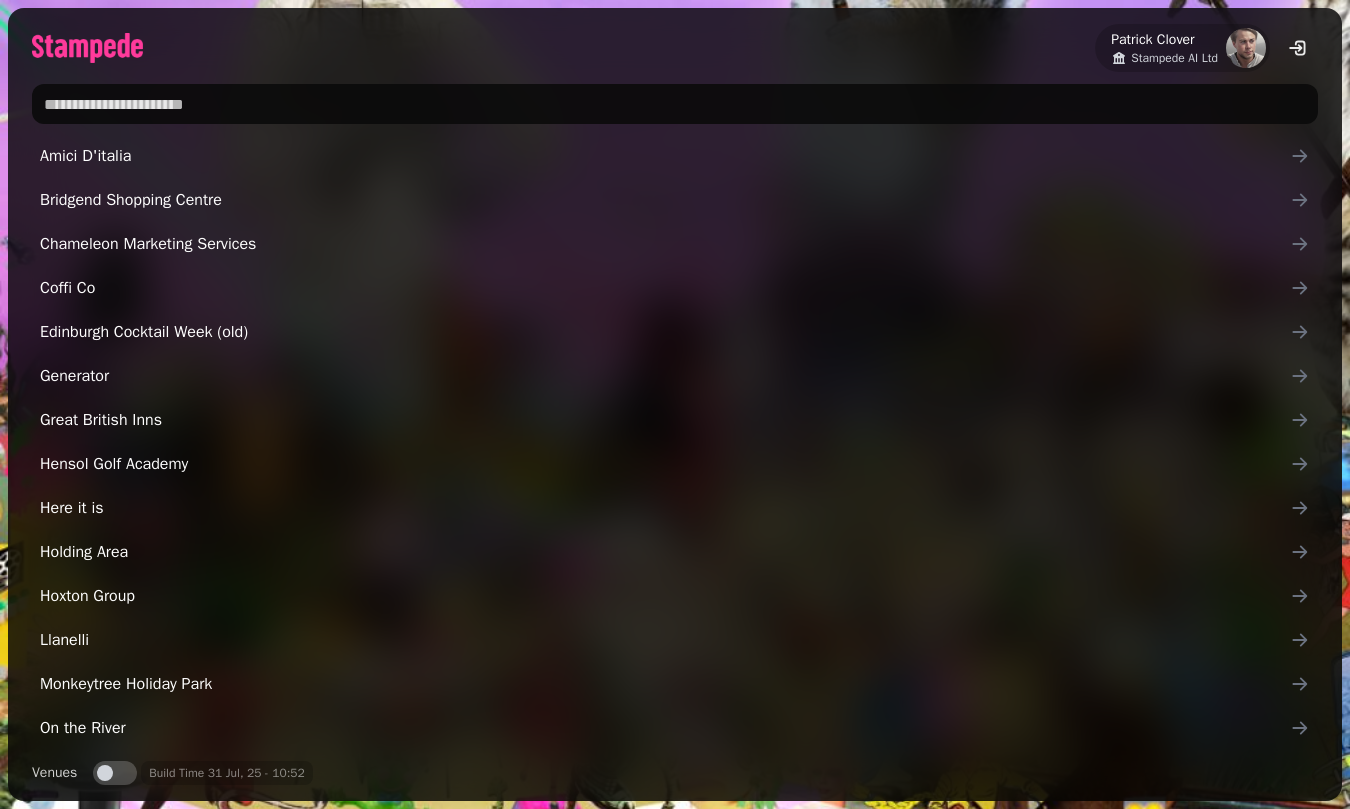 scroll, scrollTop: 0, scrollLeft: 0, axis: both 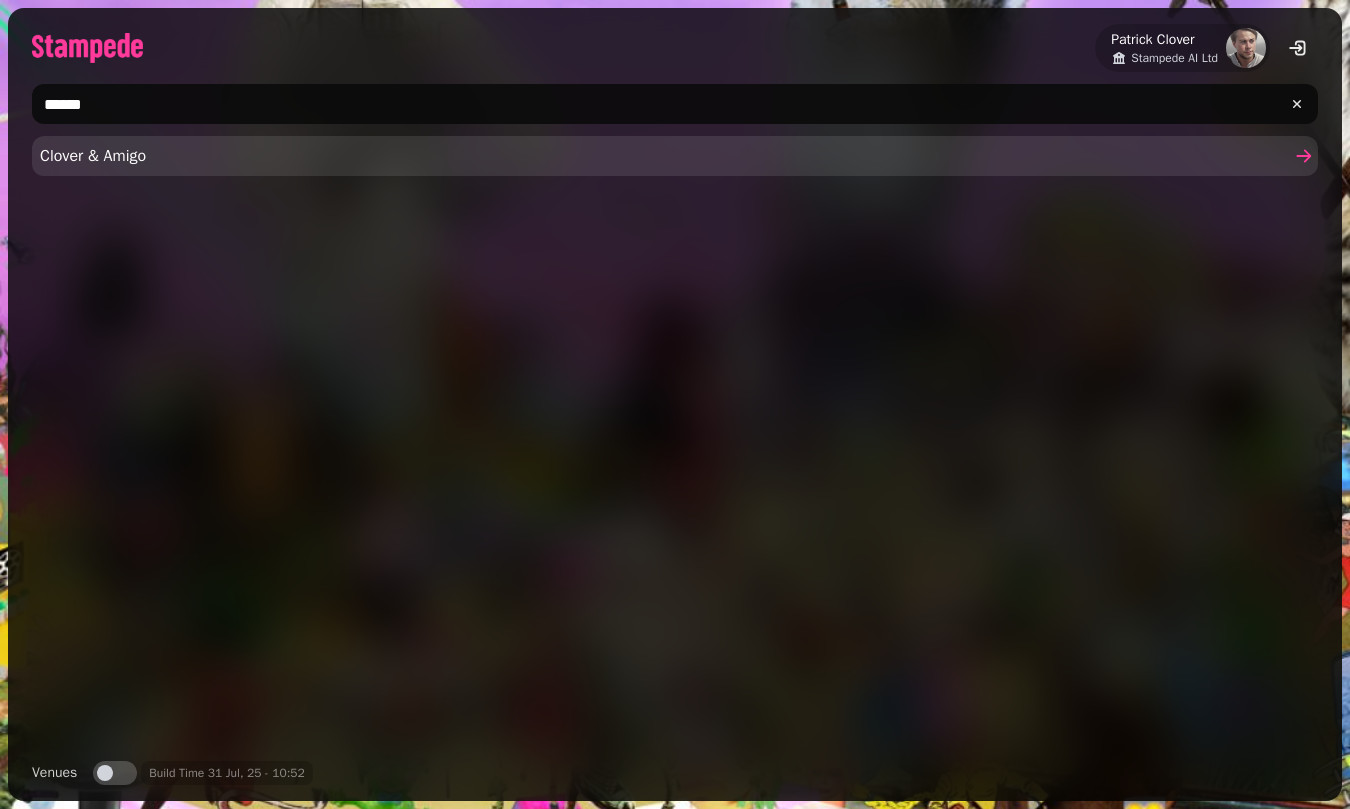 type on "******" 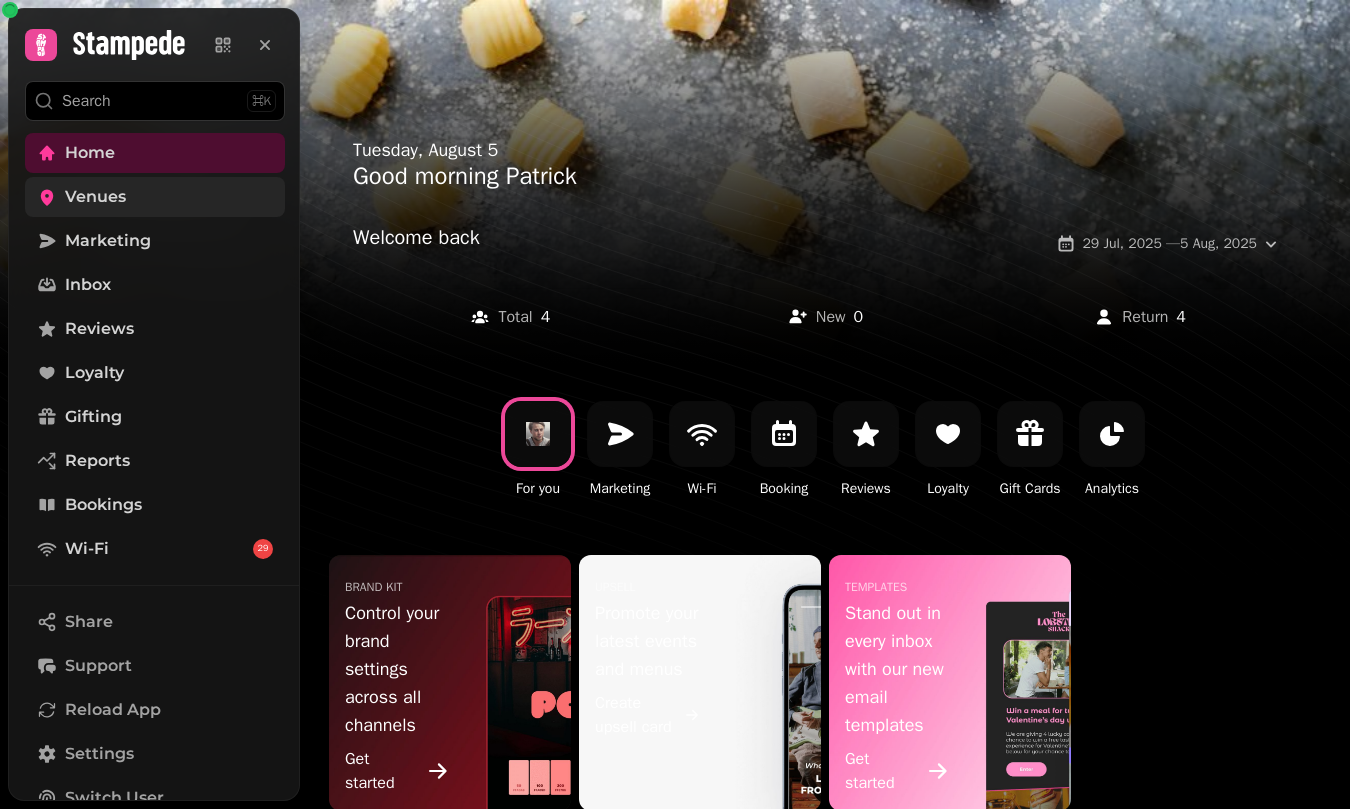 click on "Venues" at bounding box center (155, 197) 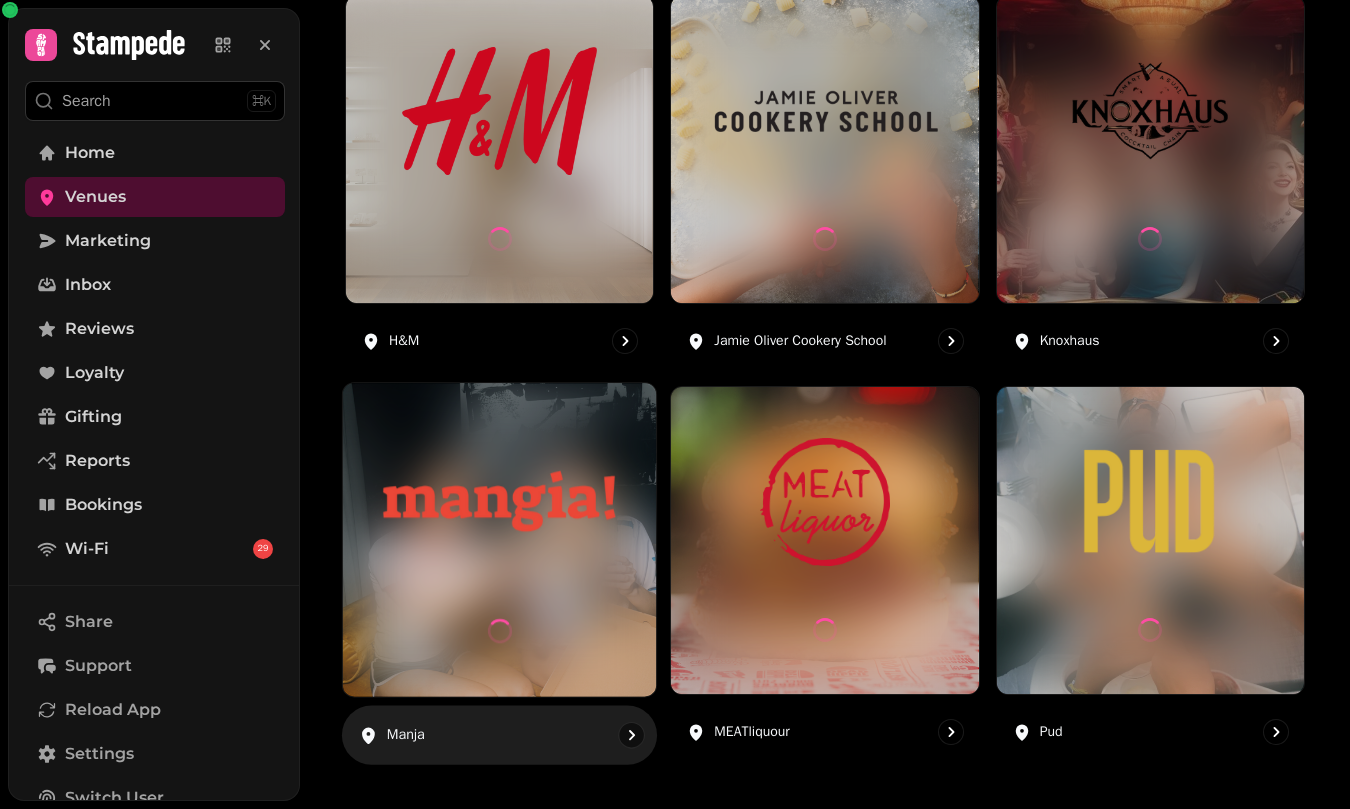 click at bounding box center (499, 539) 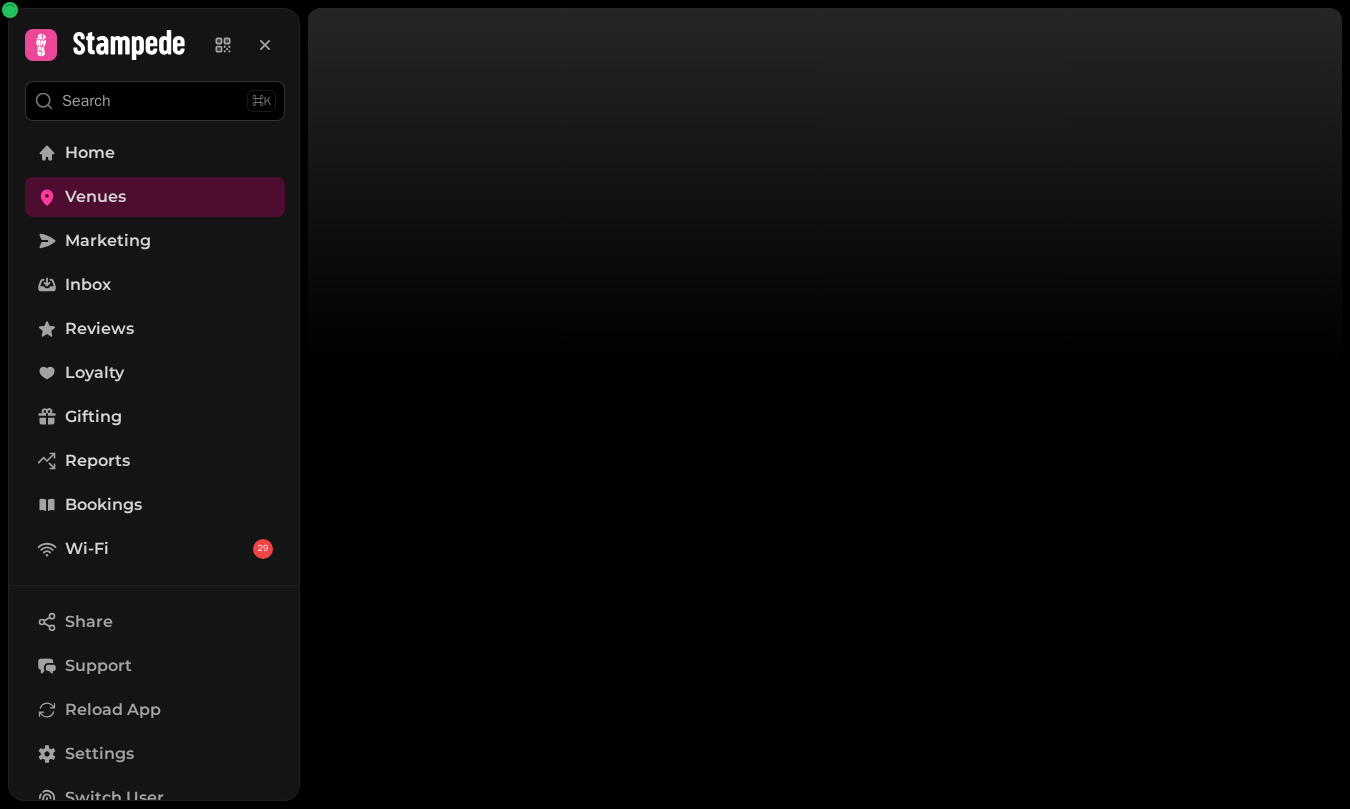 scroll, scrollTop: 0, scrollLeft: 0, axis: both 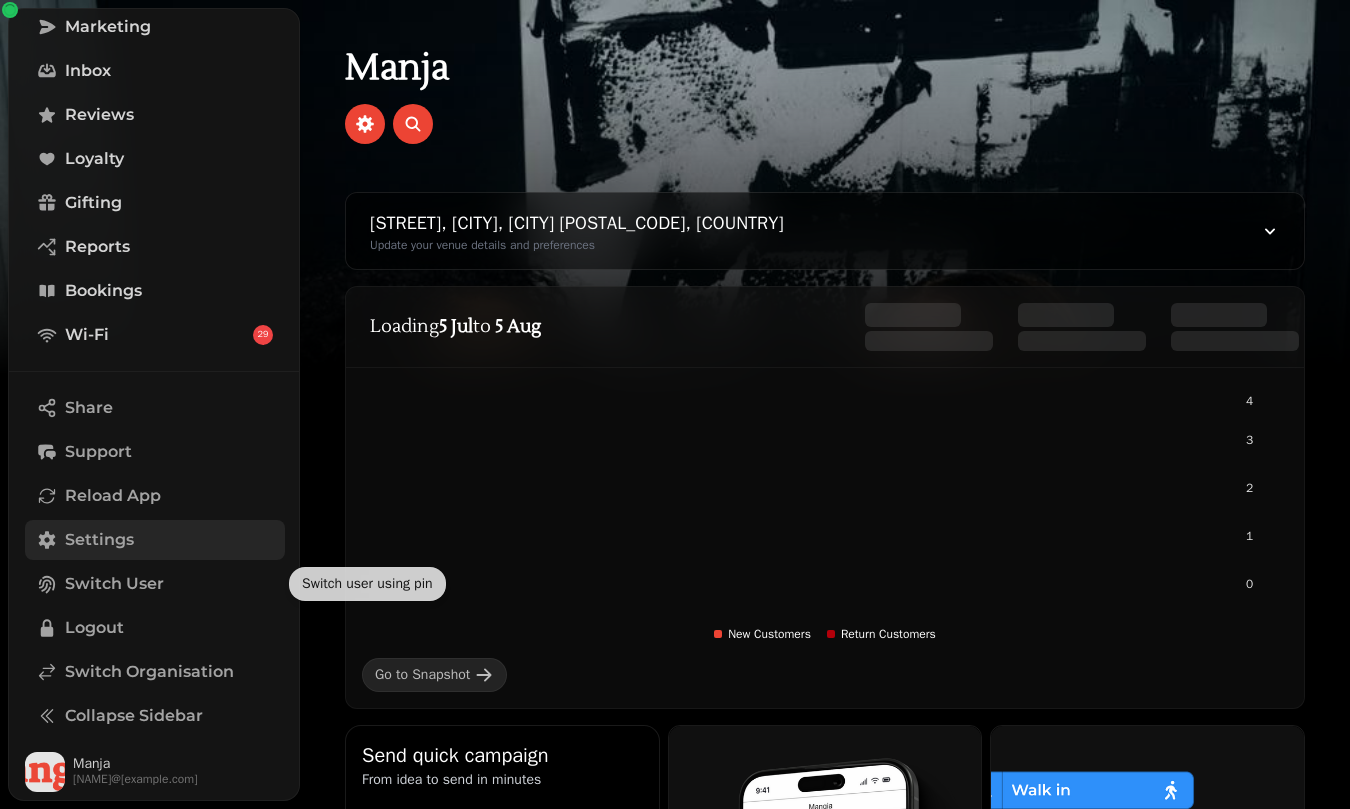click on "Settings" at bounding box center (99, 540) 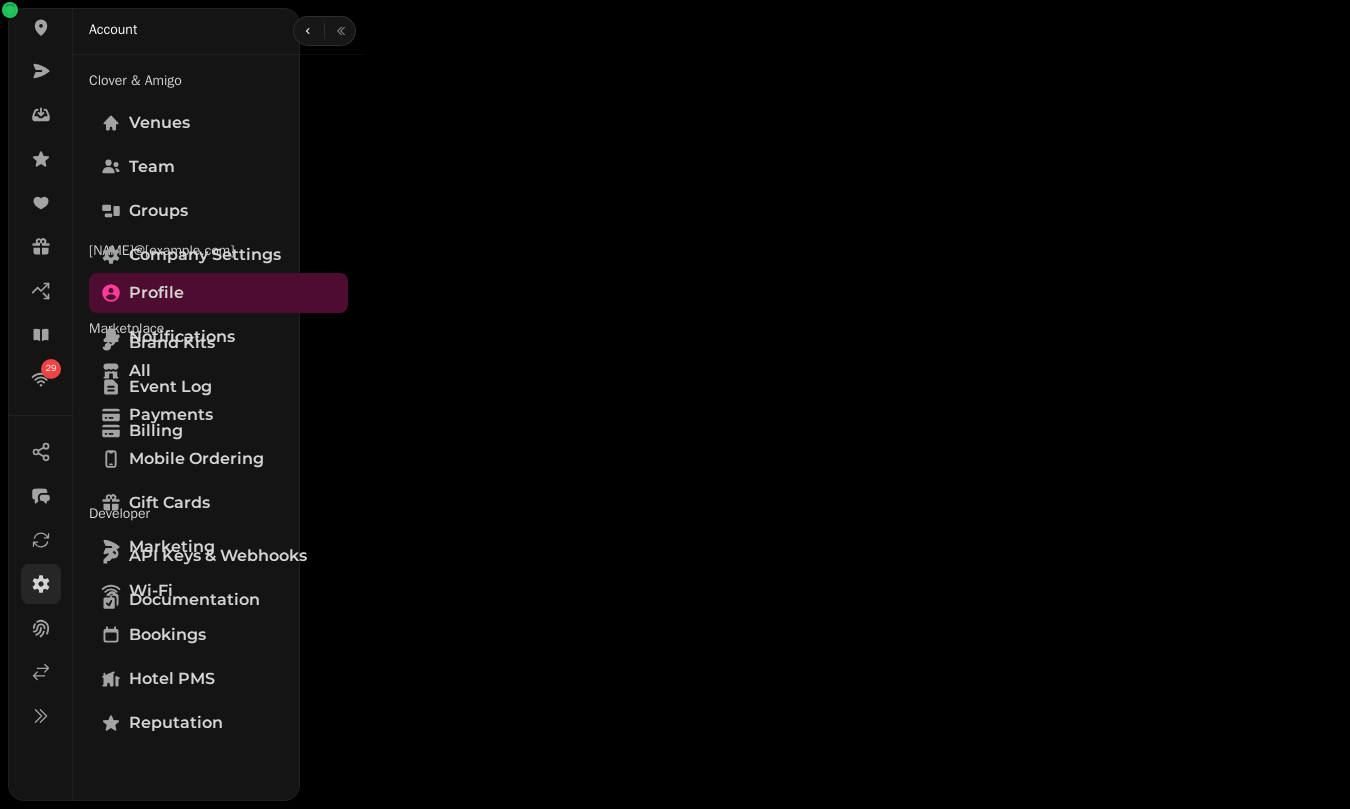scroll, scrollTop: 162, scrollLeft: 0, axis: vertical 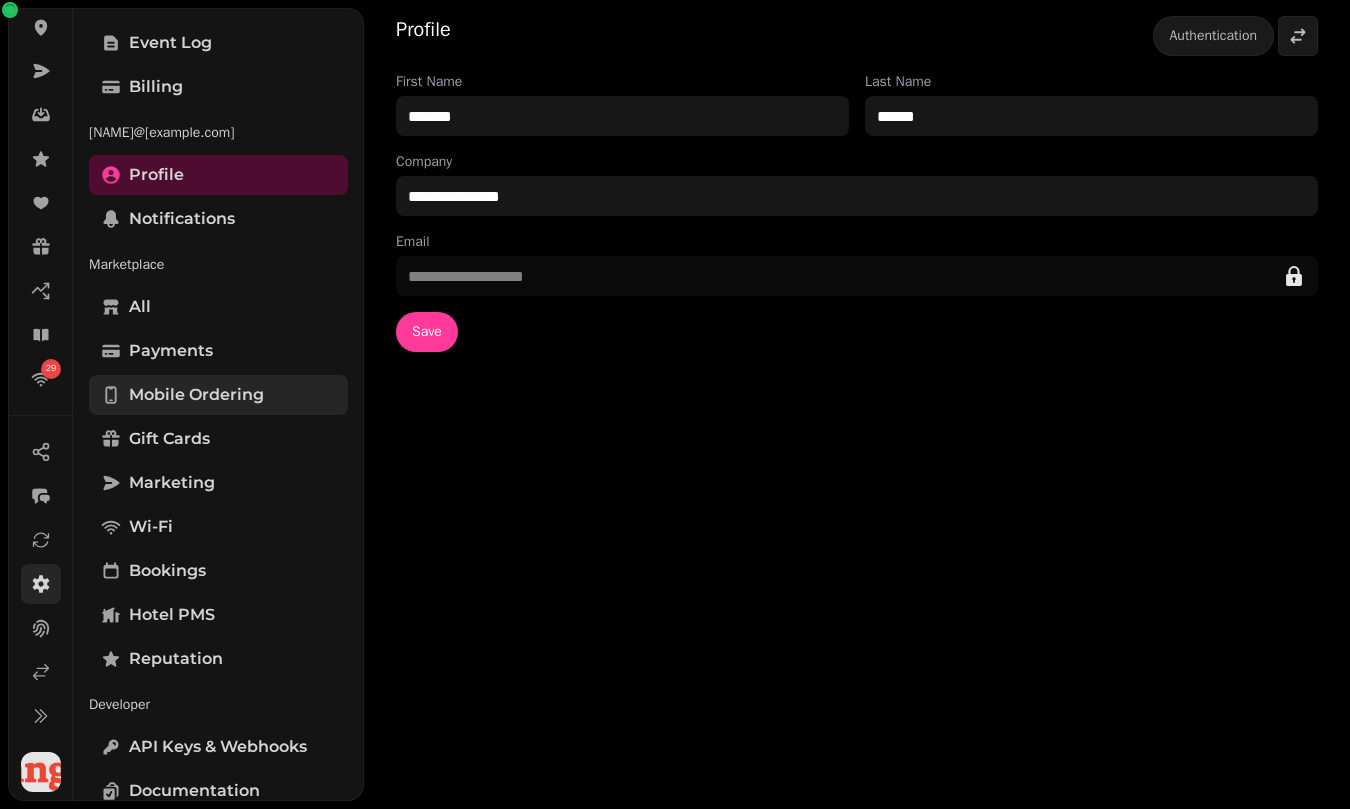 click on "Mobile ordering" at bounding box center (196, 395) 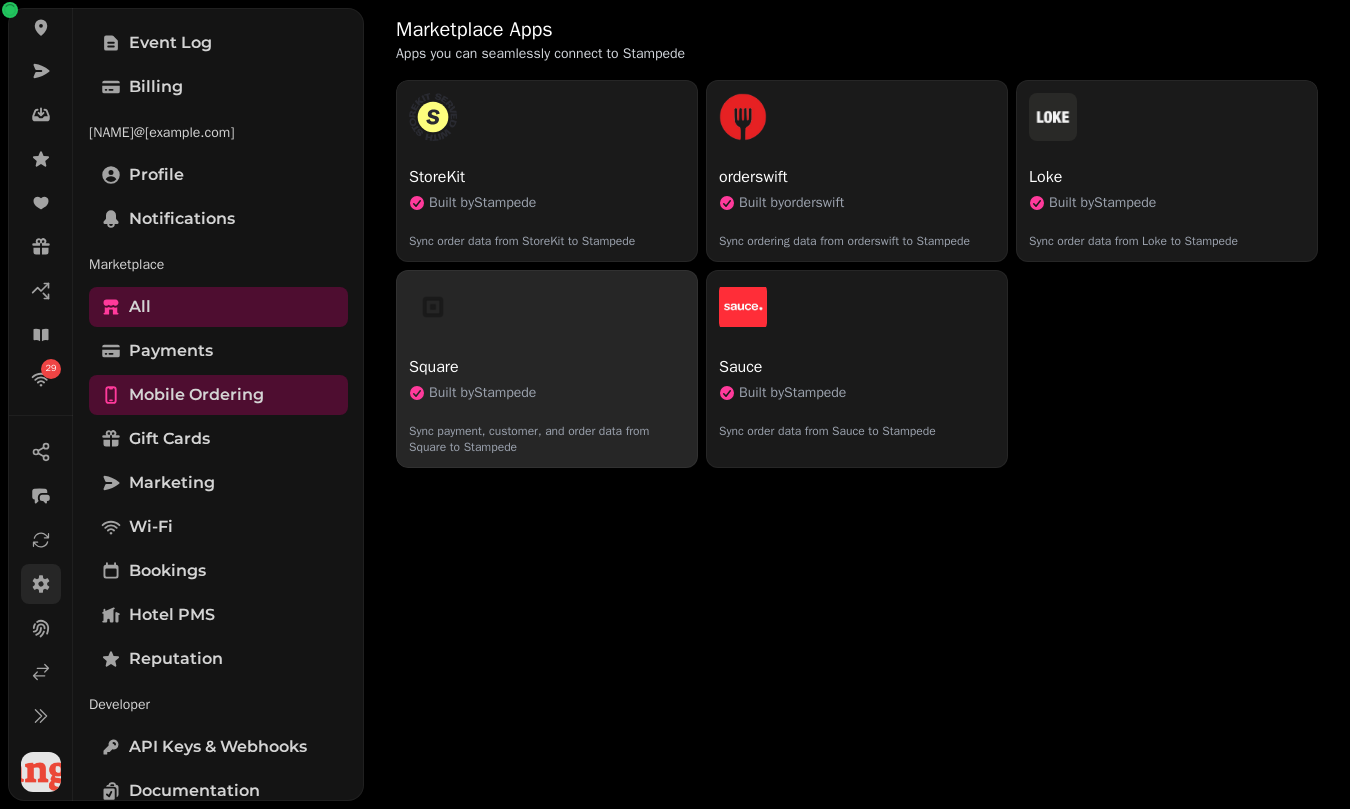 click on "Square" at bounding box center (547, 367) 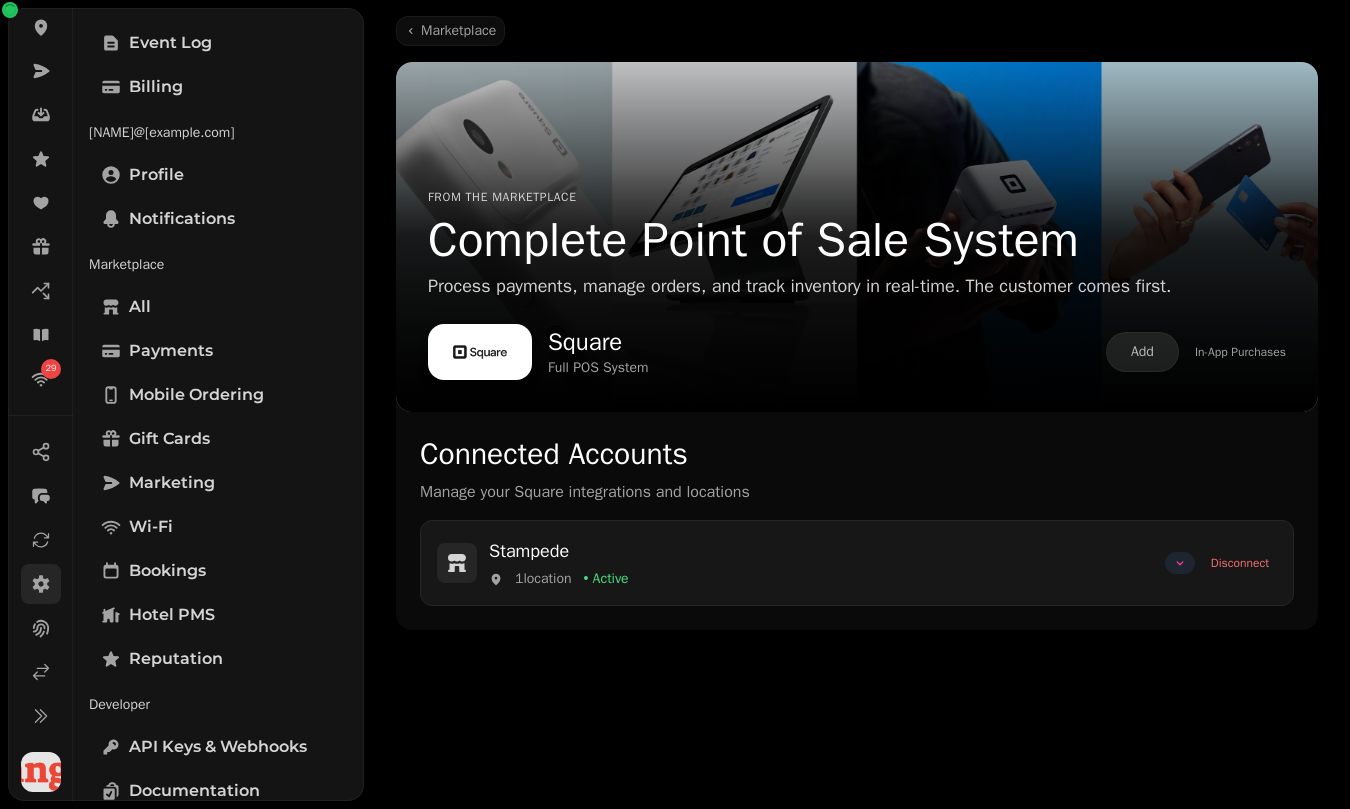 click 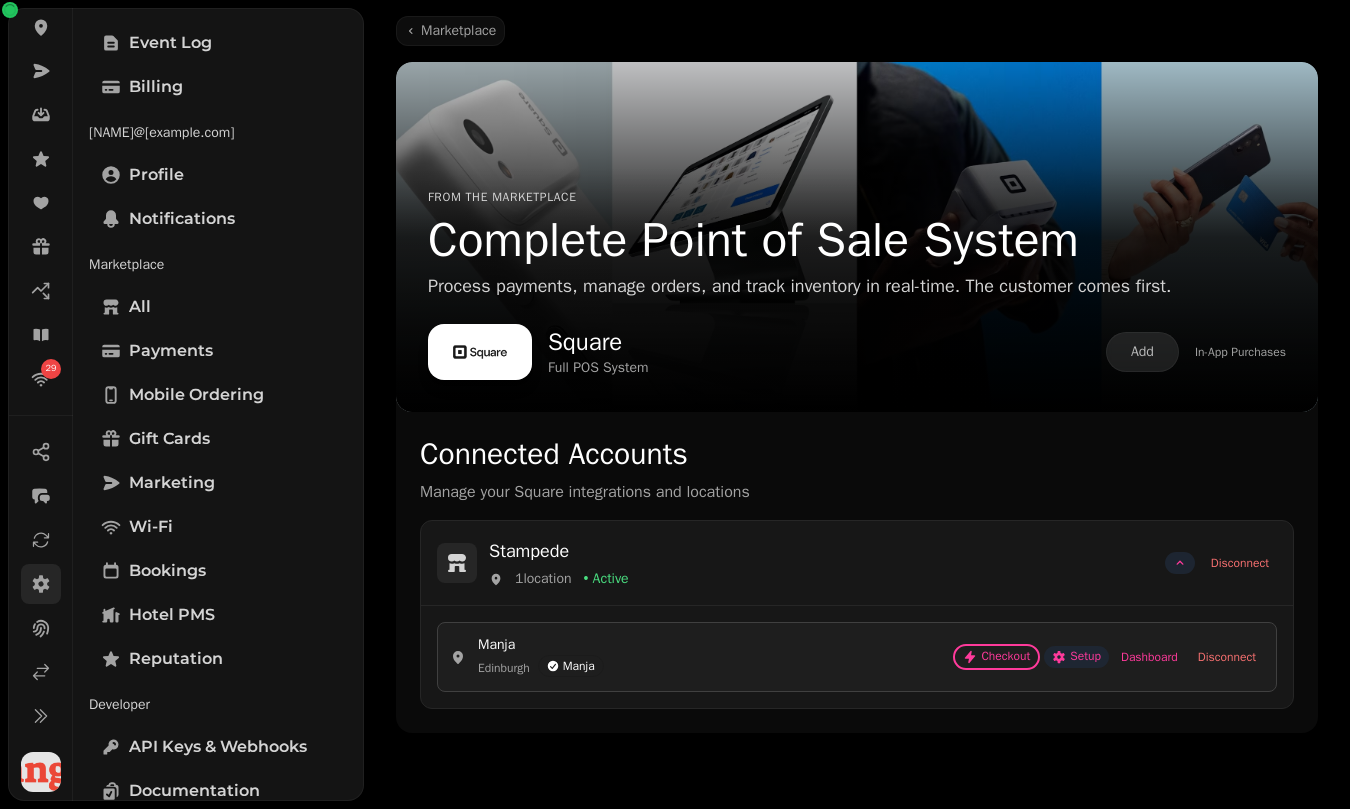click on "Setup" at bounding box center (1076, 657) 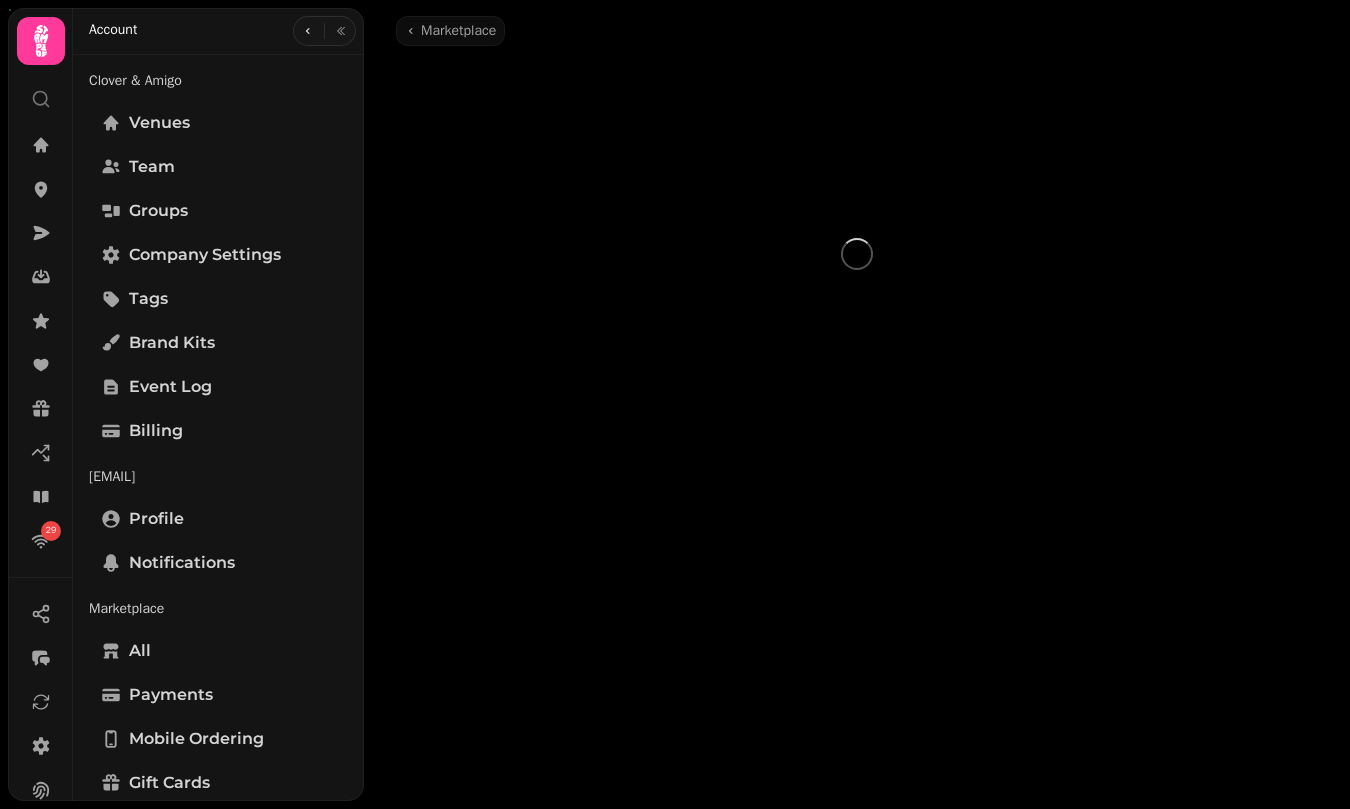 scroll, scrollTop: 0, scrollLeft: 0, axis: both 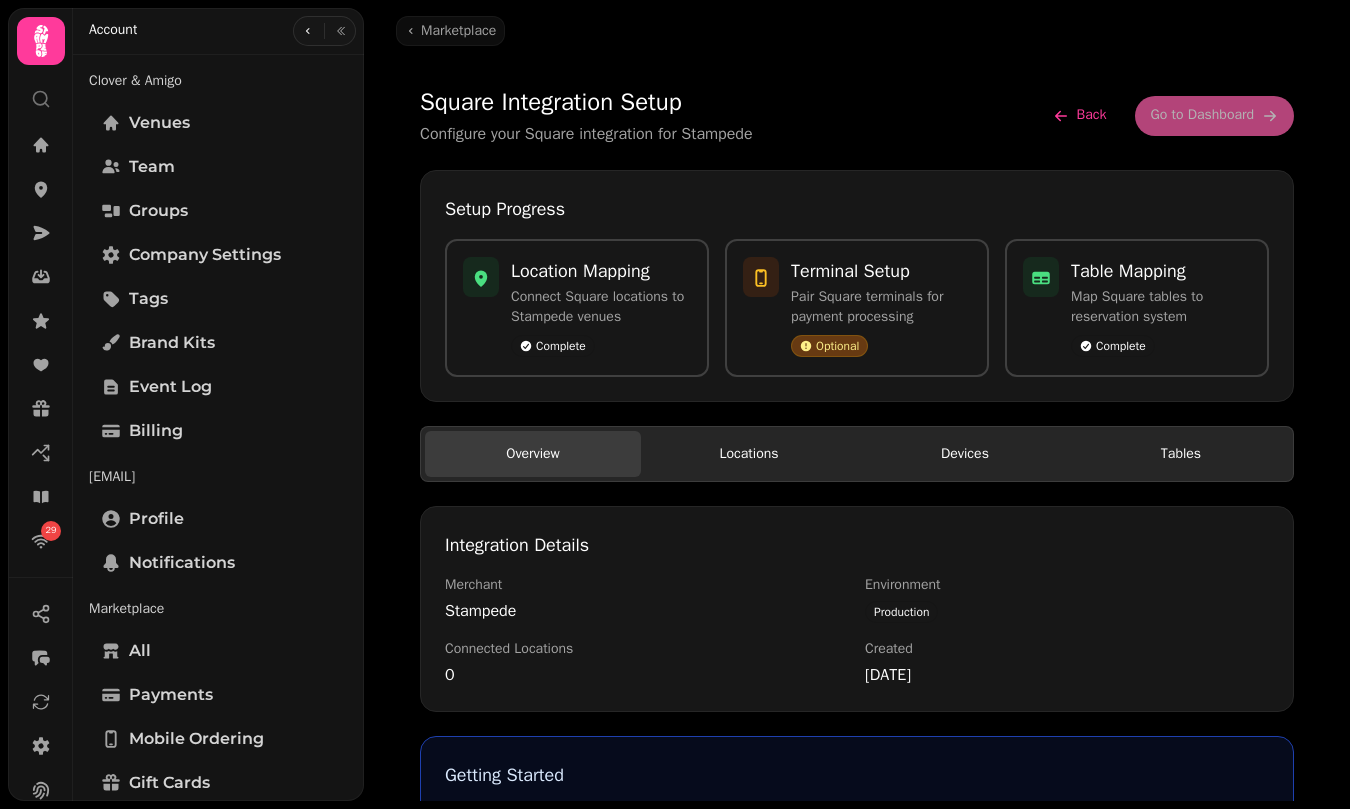 click on "29 Marketplace Square Integration Setup Configure your Square integration for   Stampede Back Go to Dashboard Setup Progress Location Mapping Connect Square locations to Stampede venues Complete Terminal Setup Pair Square terminals for payment processing Optional Table Mapping Map Square tables to reservation system Complete Overview Locations Devices Tables Integration Details Merchant Stampede Environment Production Connected Locations 0 Created 6/28/2025 Getting Started 1. Map your Square locations to Stampede venues 2. Pair your Square terminals for payment processing 3. Map your tables for reservation integration 4. Test with a sample transaction" at bounding box center [675, 404] 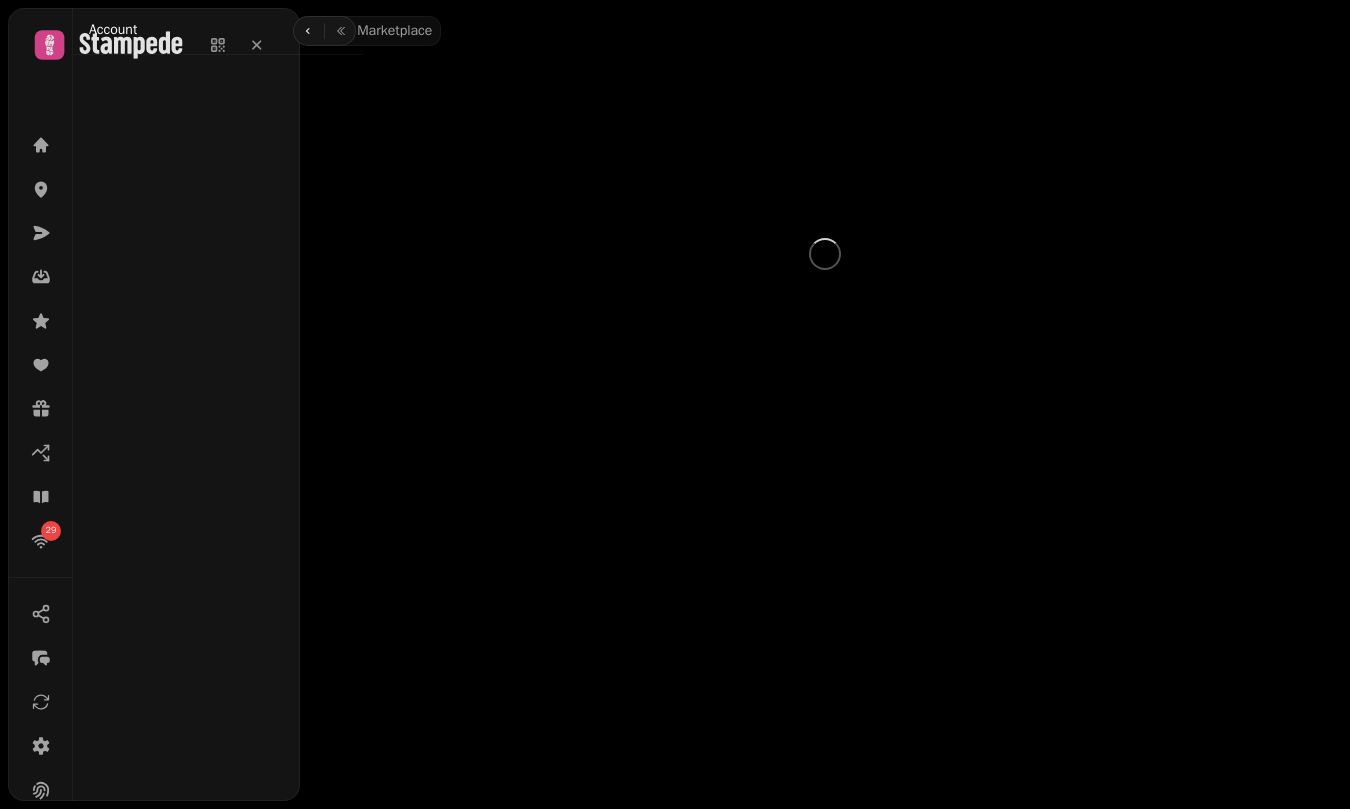 scroll, scrollTop: 0, scrollLeft: 0, axis: both 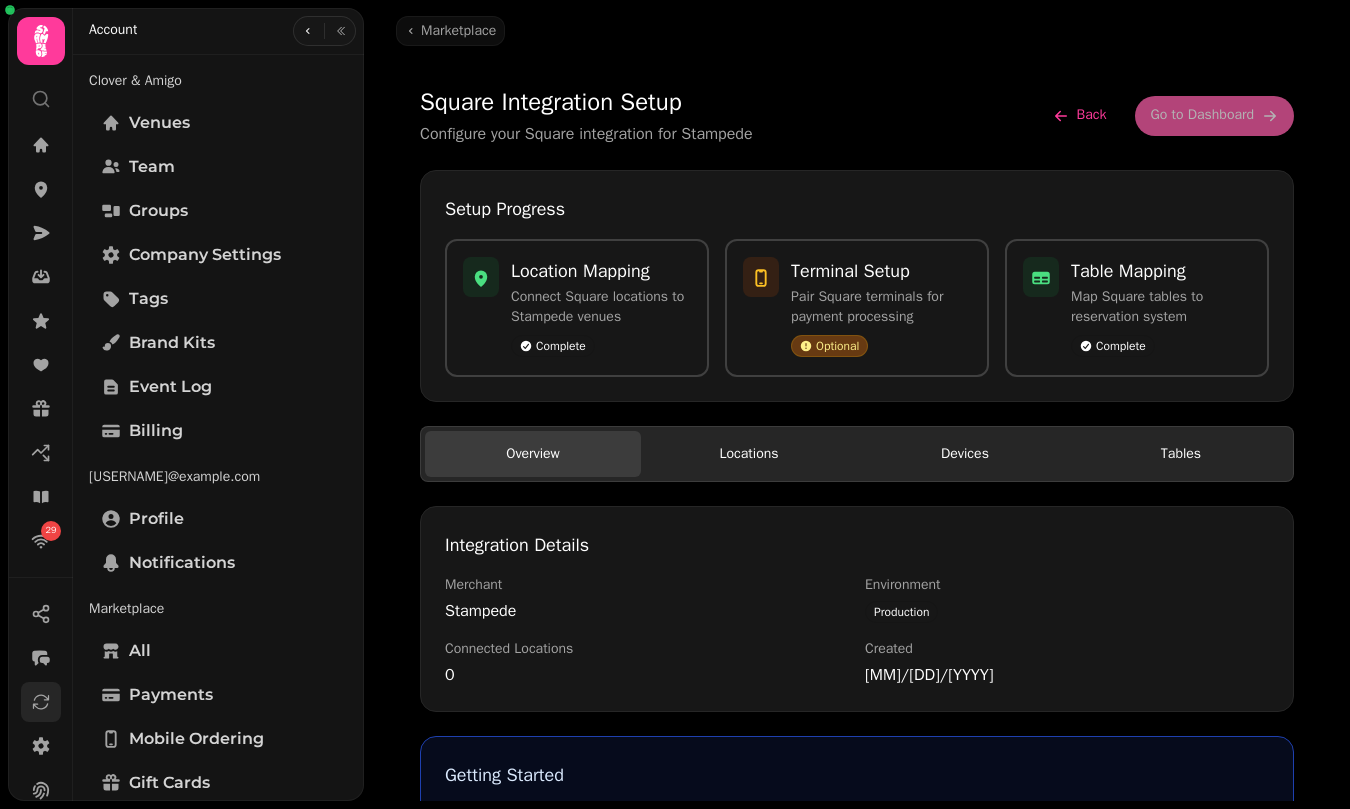 click 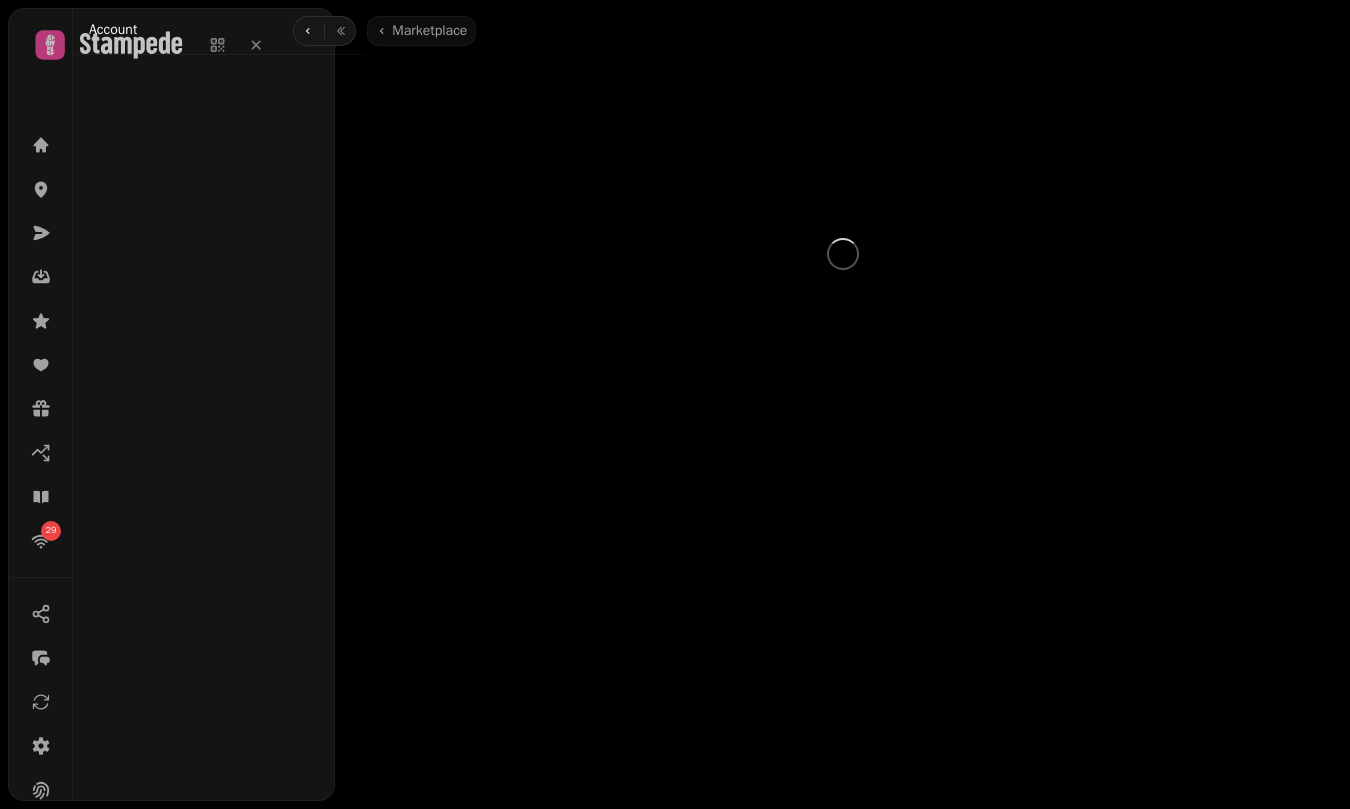 scroll, scrollTop: 0, scrollLeft: 0, axis: both 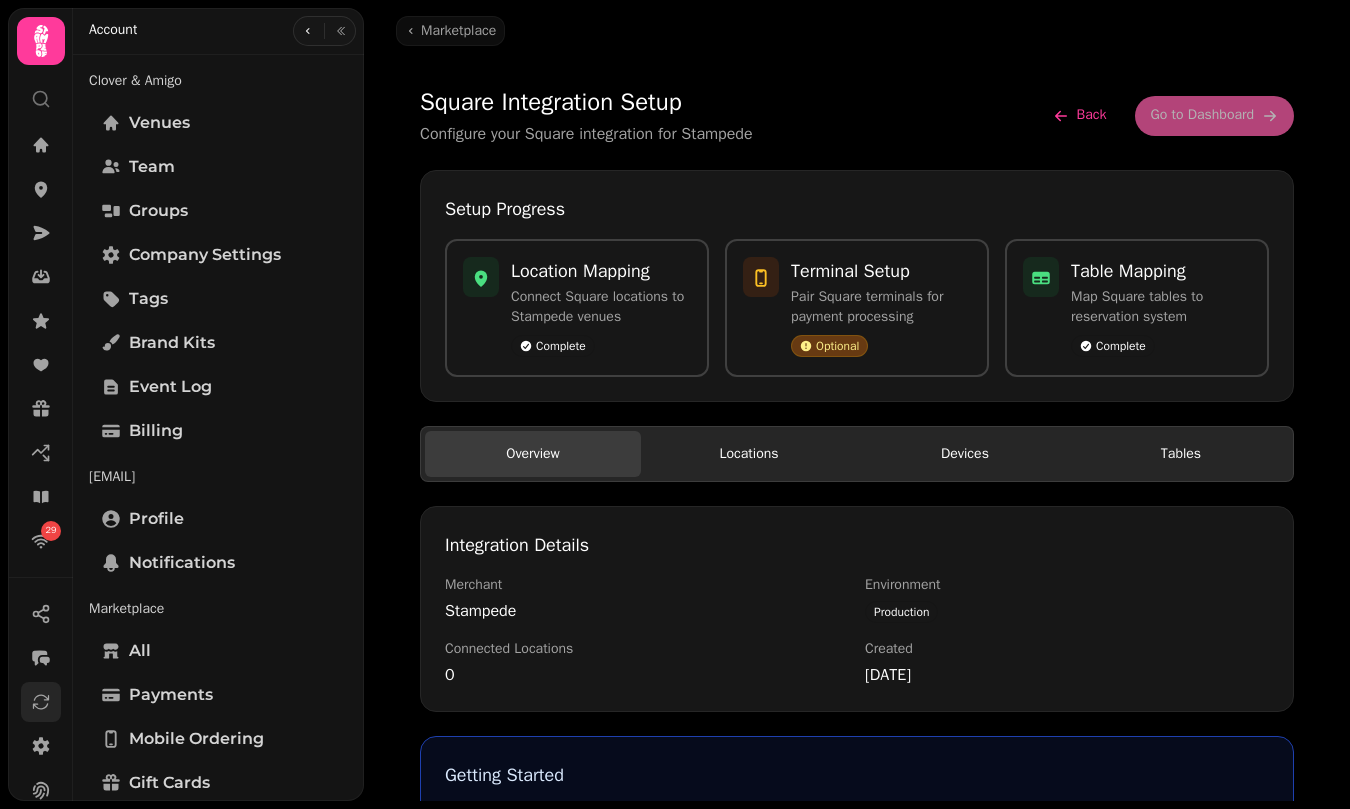click 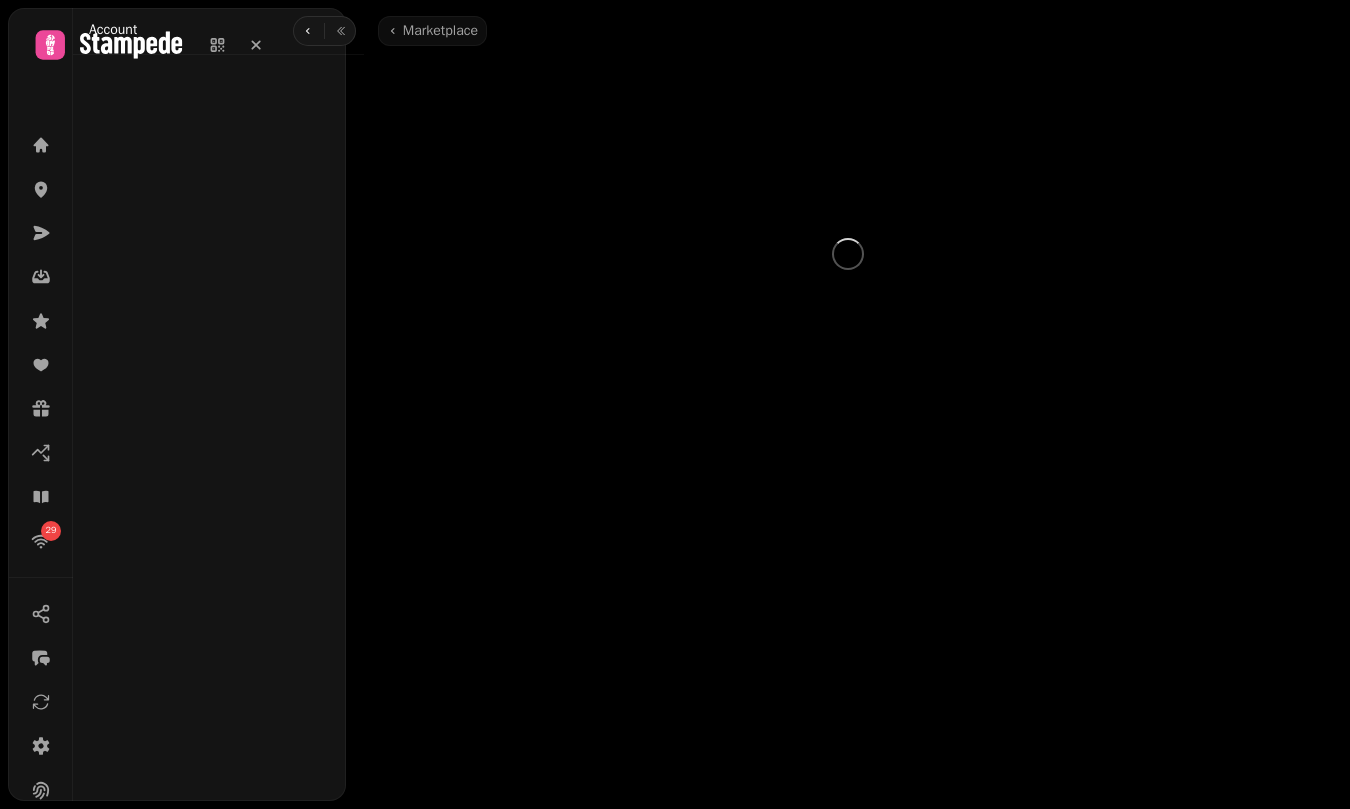 scroll, scrollTop: 0, scrollLeft: 0, axis: both 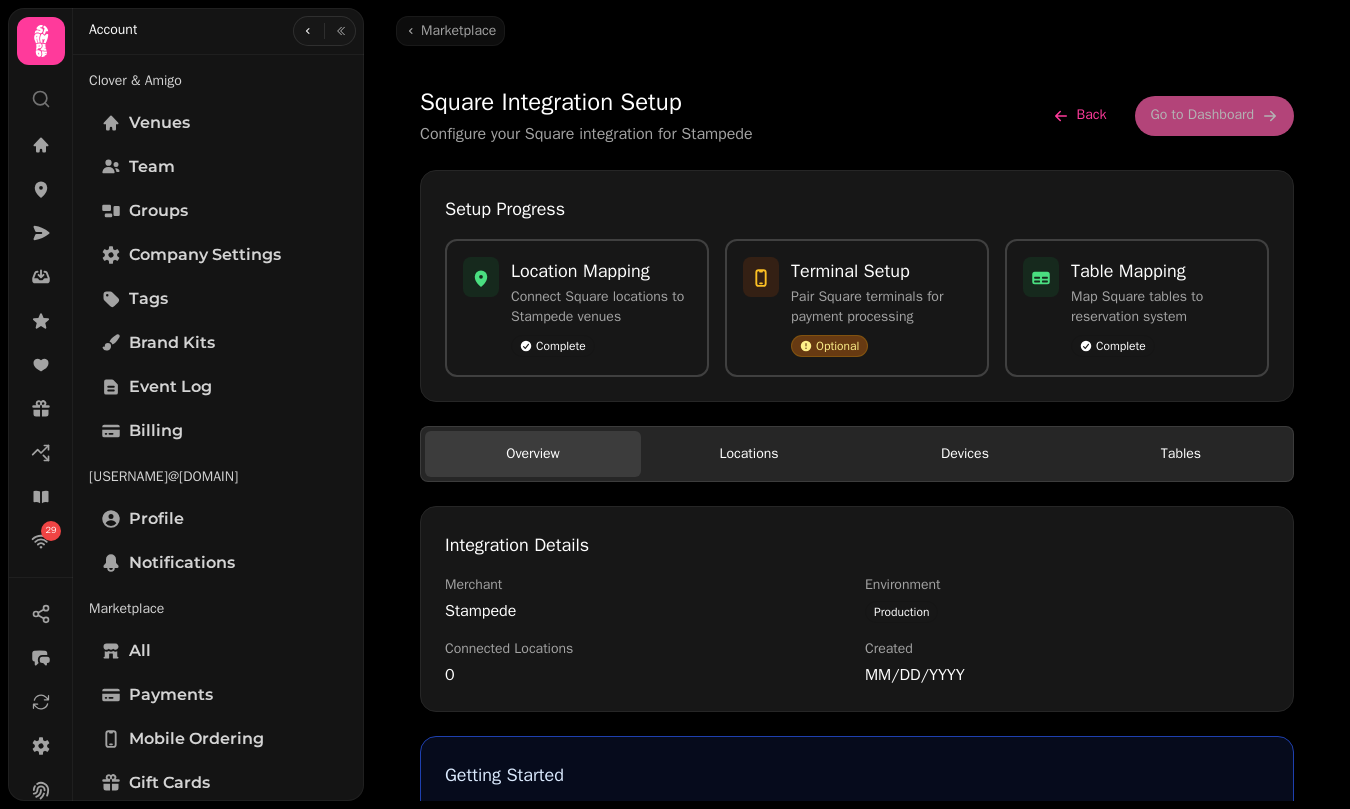 click on "Integration Details" at bounding box center [857, 545] 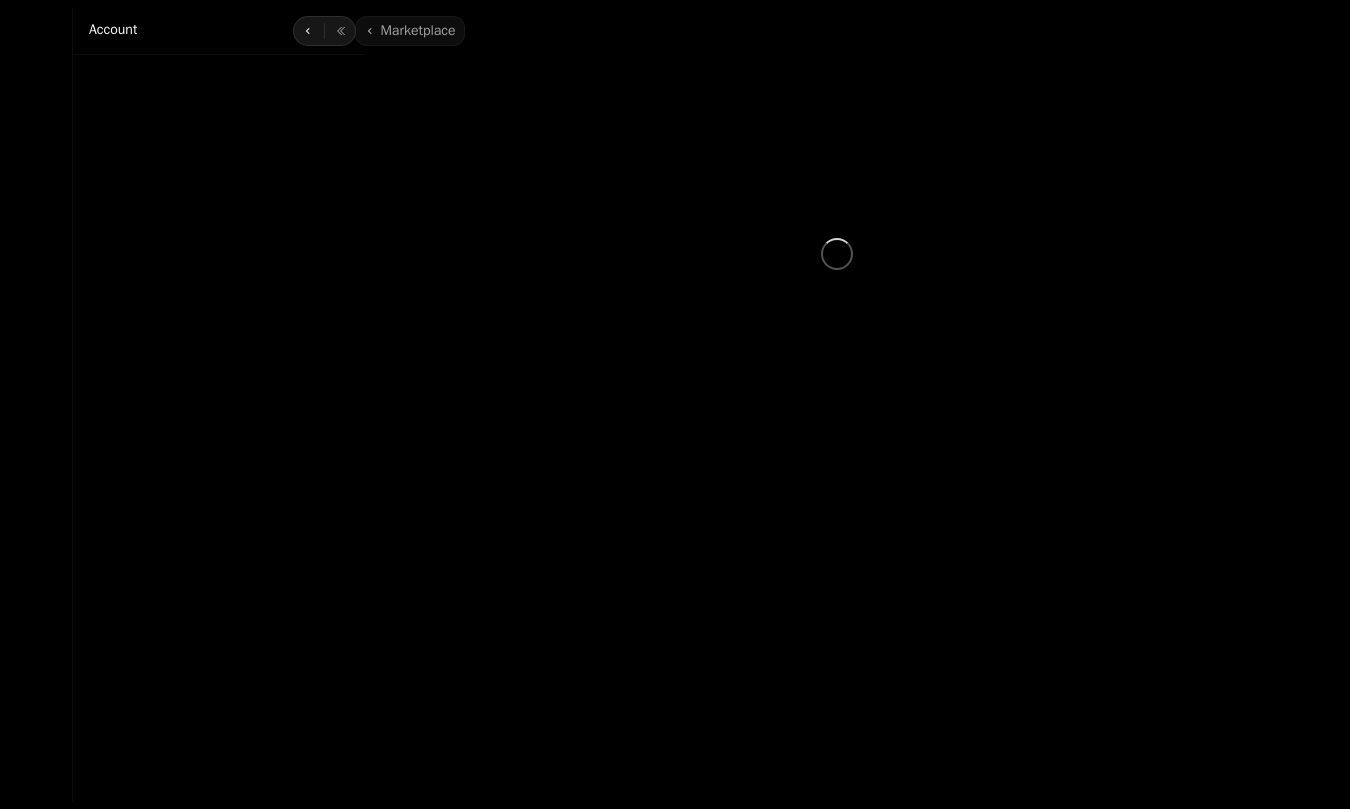 scroll, scrollTop: 0, scrollLeft: 0, axis: both 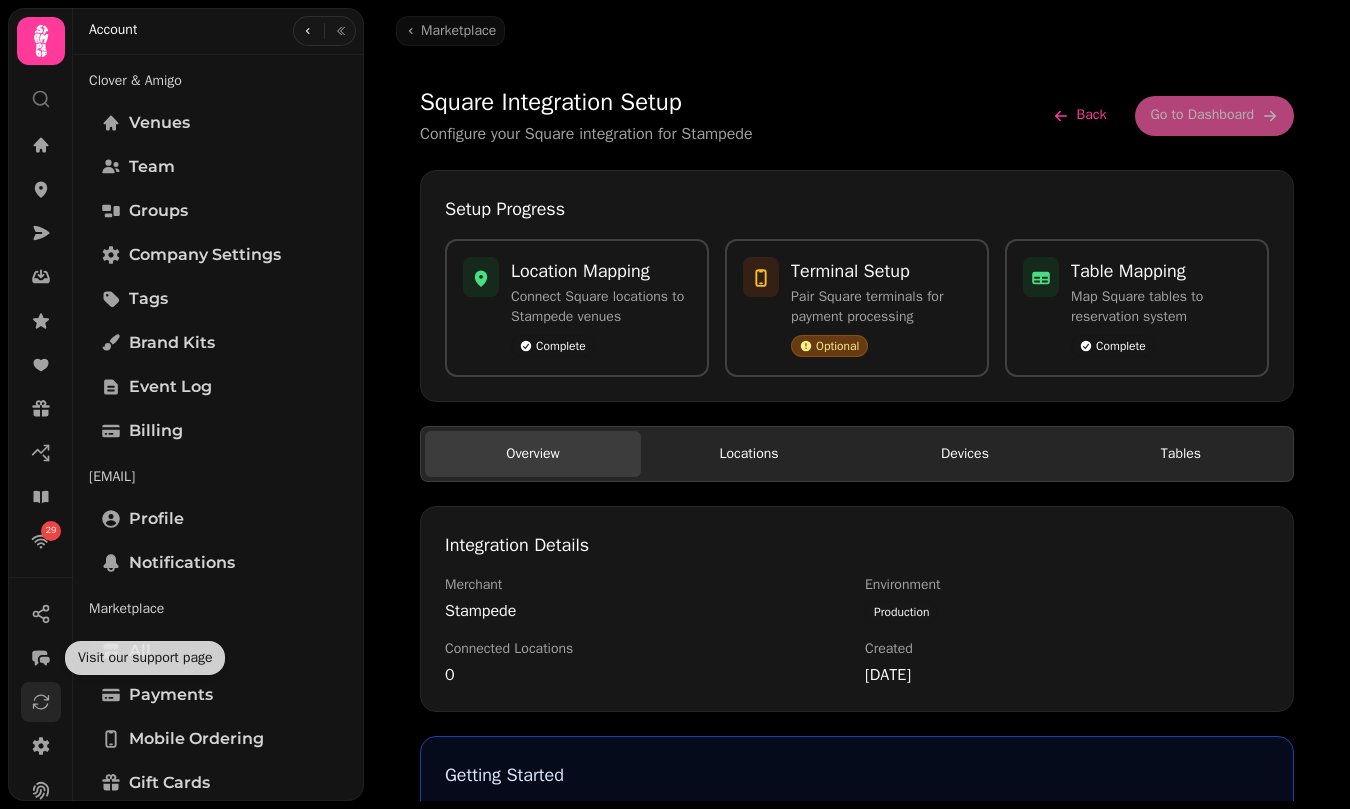 click at bounding box center [41, 702] 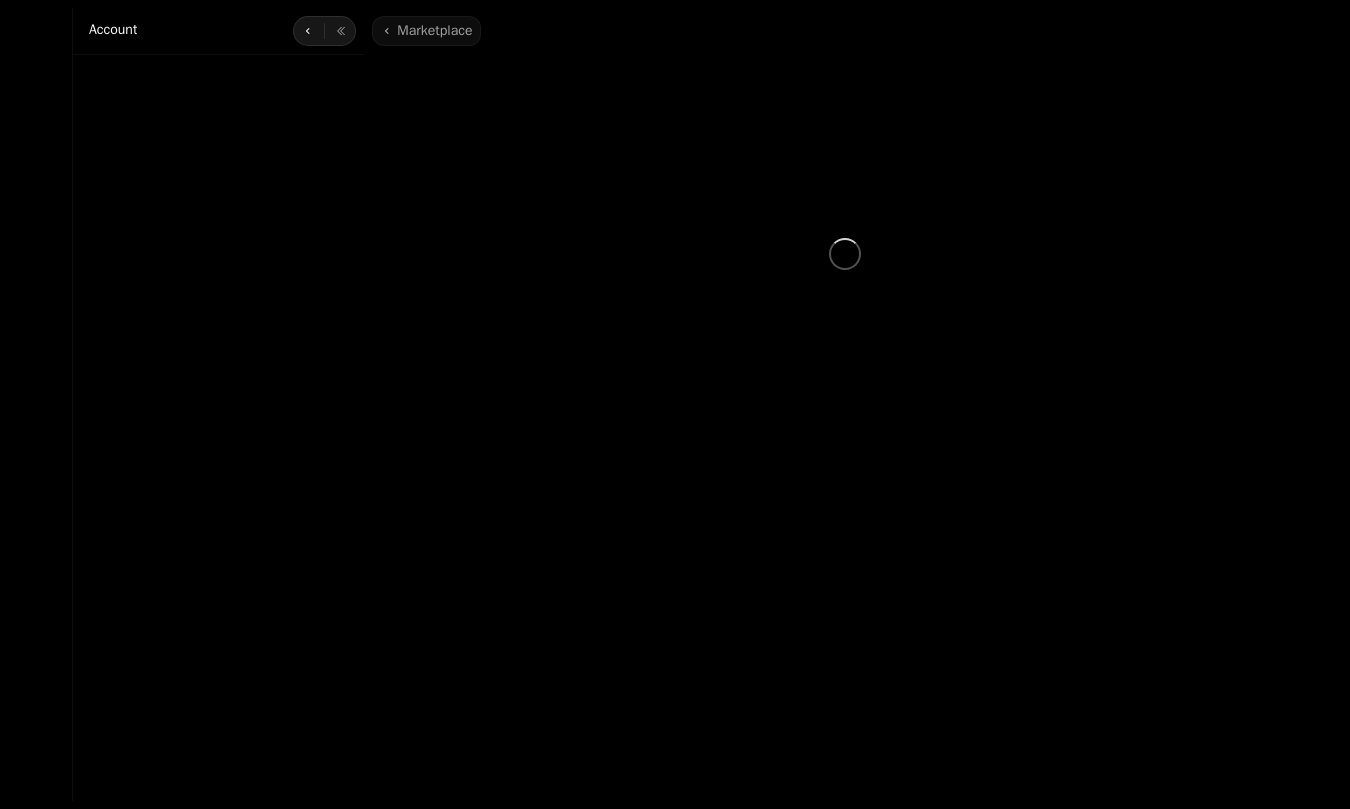 scroll, scrollTop: 0, scrollLeft: 0, axis: both 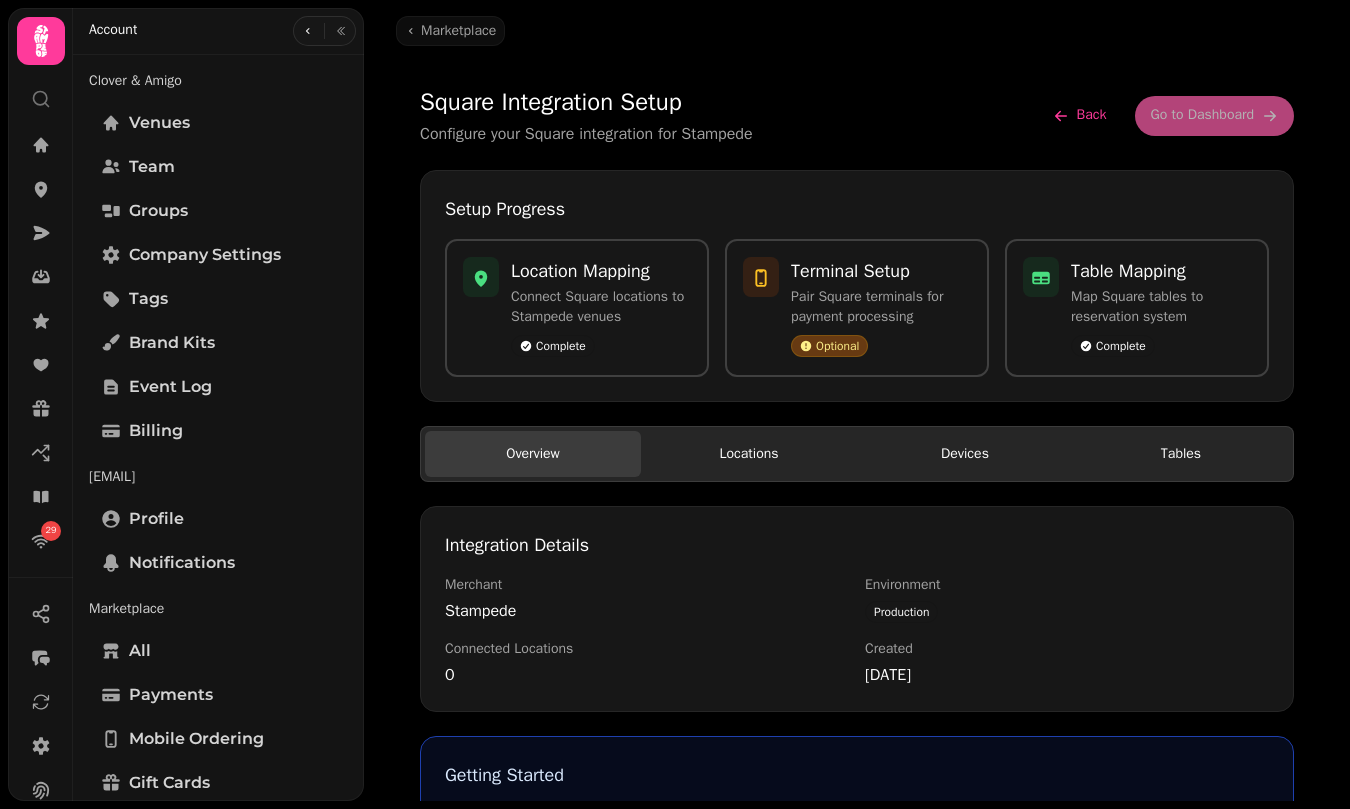 click on "Square Integration Setup Configure your Square integration for   Stampede Back Go to Dashboard Setup Progress Location Mapping Connect Square locations to Stampede venues Complete Terminal Setup Pair Square terminals for payment processing Optional Table Mapping Map Square tables to reservation system Complete Overview Locations Devices Tables Integration Details Merchant Stampede Environment Production Connected Locations 0 Created 6/28/2025 Getting Started 1. Map your Square locations to Stampede venues 2. Pair your Square terminals for payment processing 3. Map your tables for reservation integration 4. Test with a sample transaction" at bounding box center (857, 548) 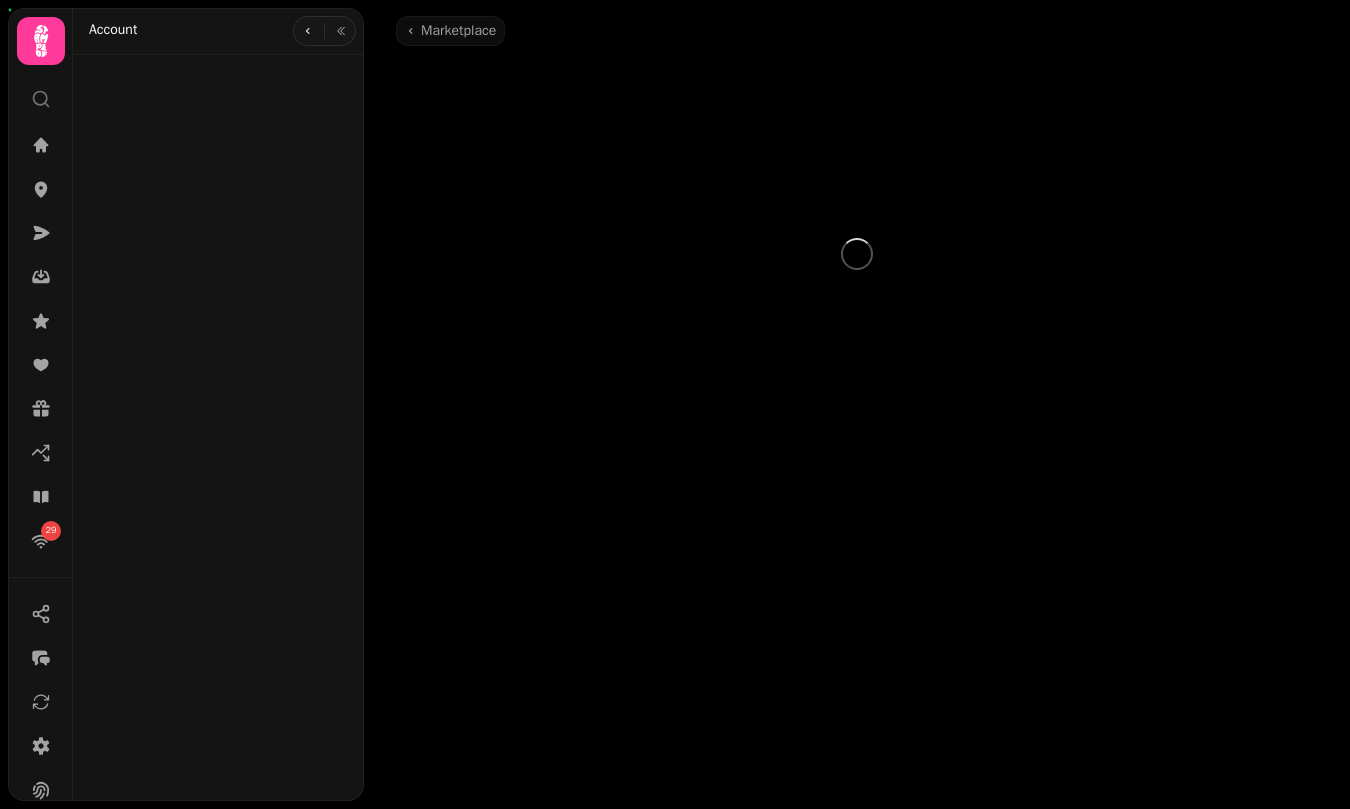 scroll, scrollTop: 0, scrollLeft: 0, axis: both 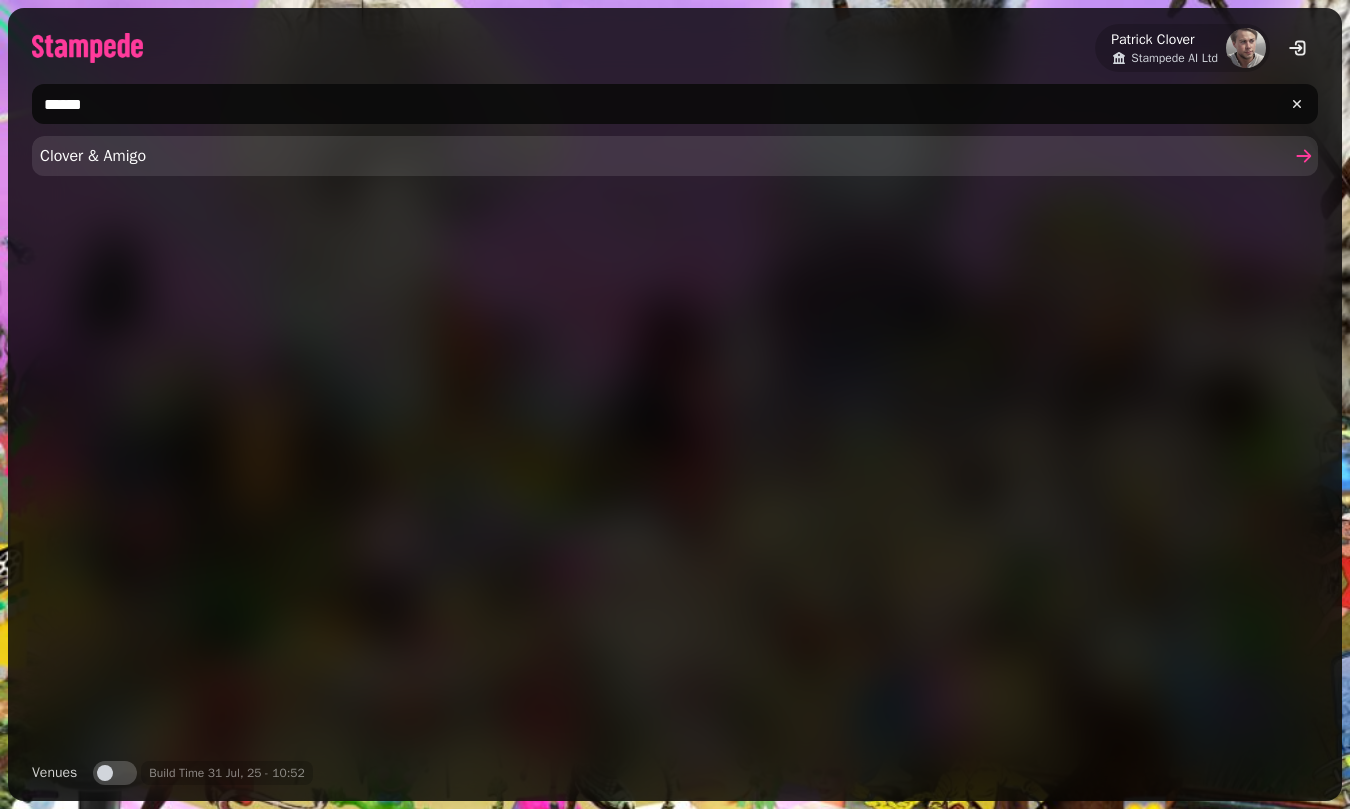 type on "******" 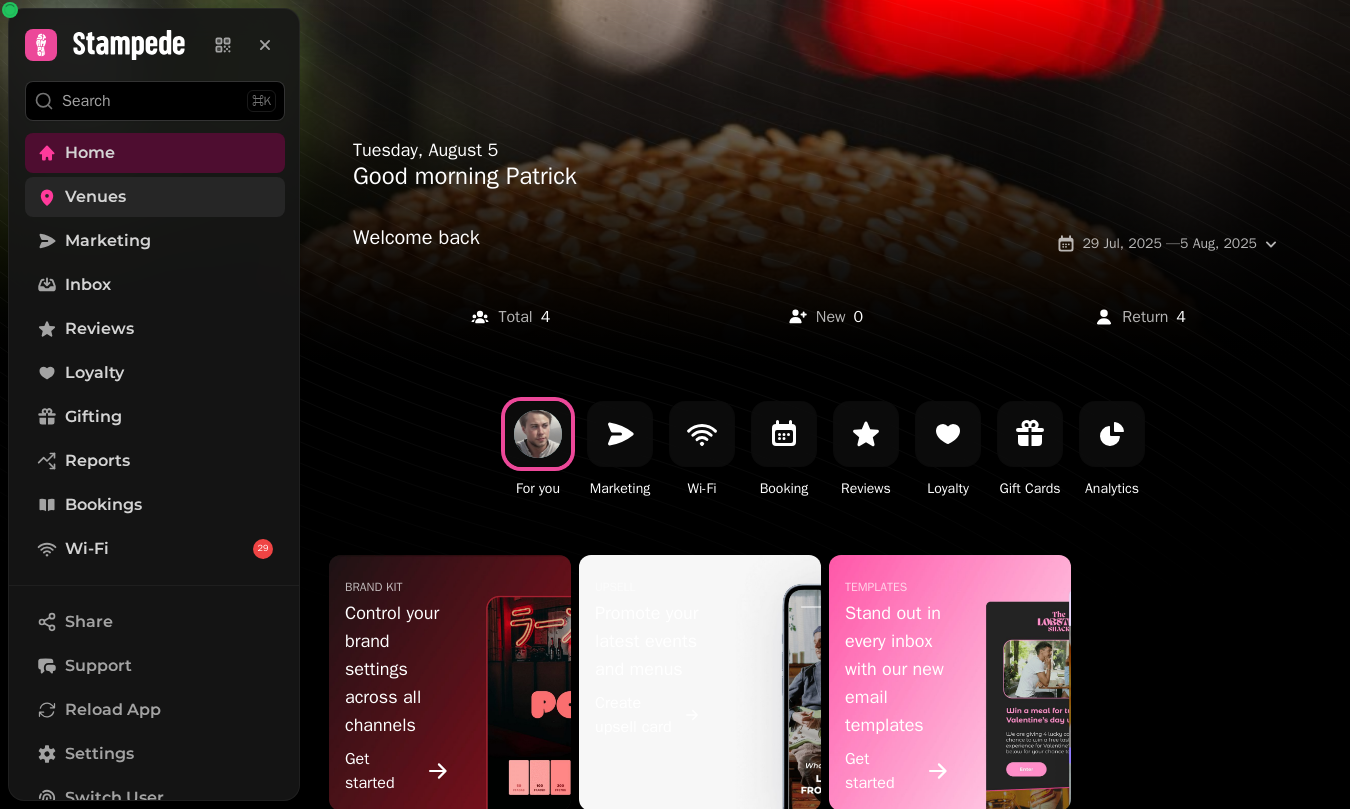click on "Venues" at bounding box center [155, 197] 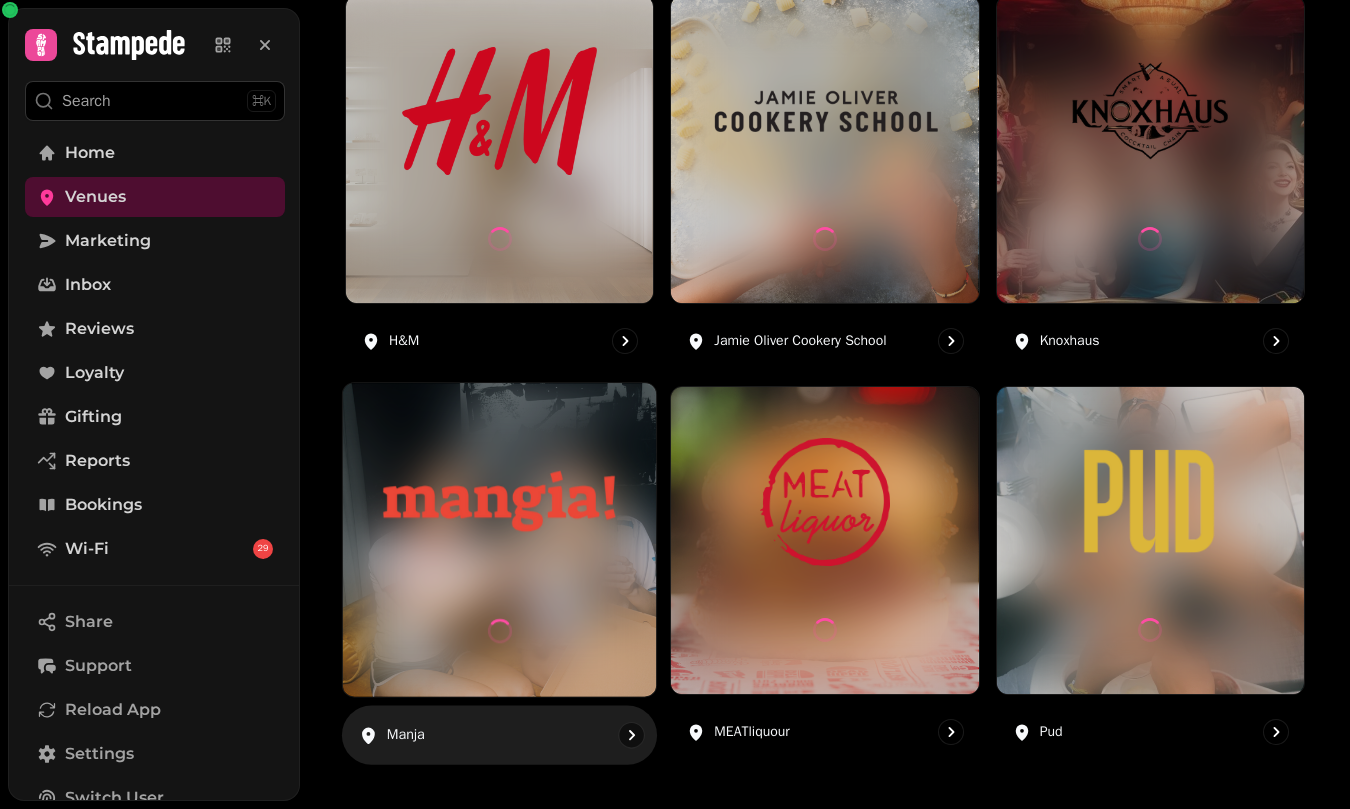 scroll, scrollTop: 1084, scrollLeft: 0, axis: vertical 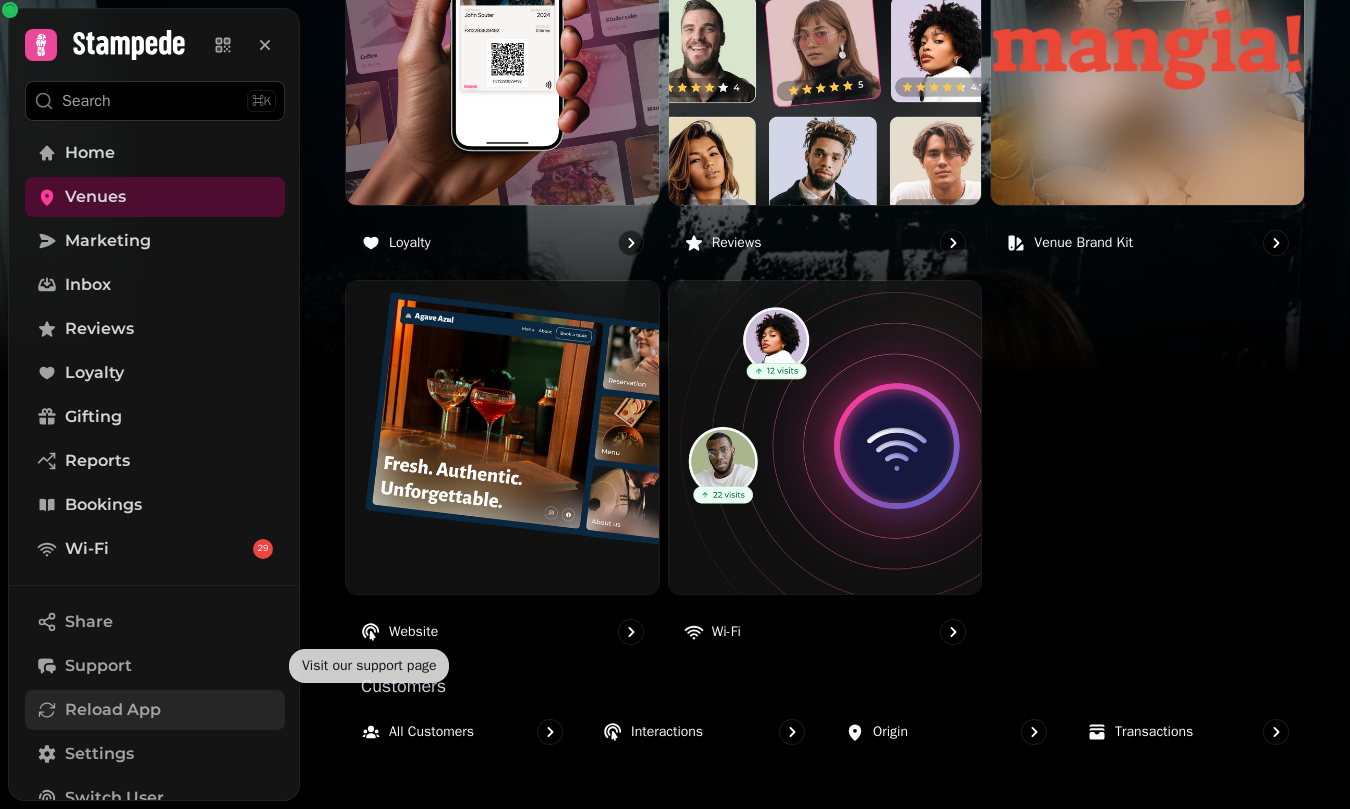 click on "Reload App" at bounding box center [113, 710] 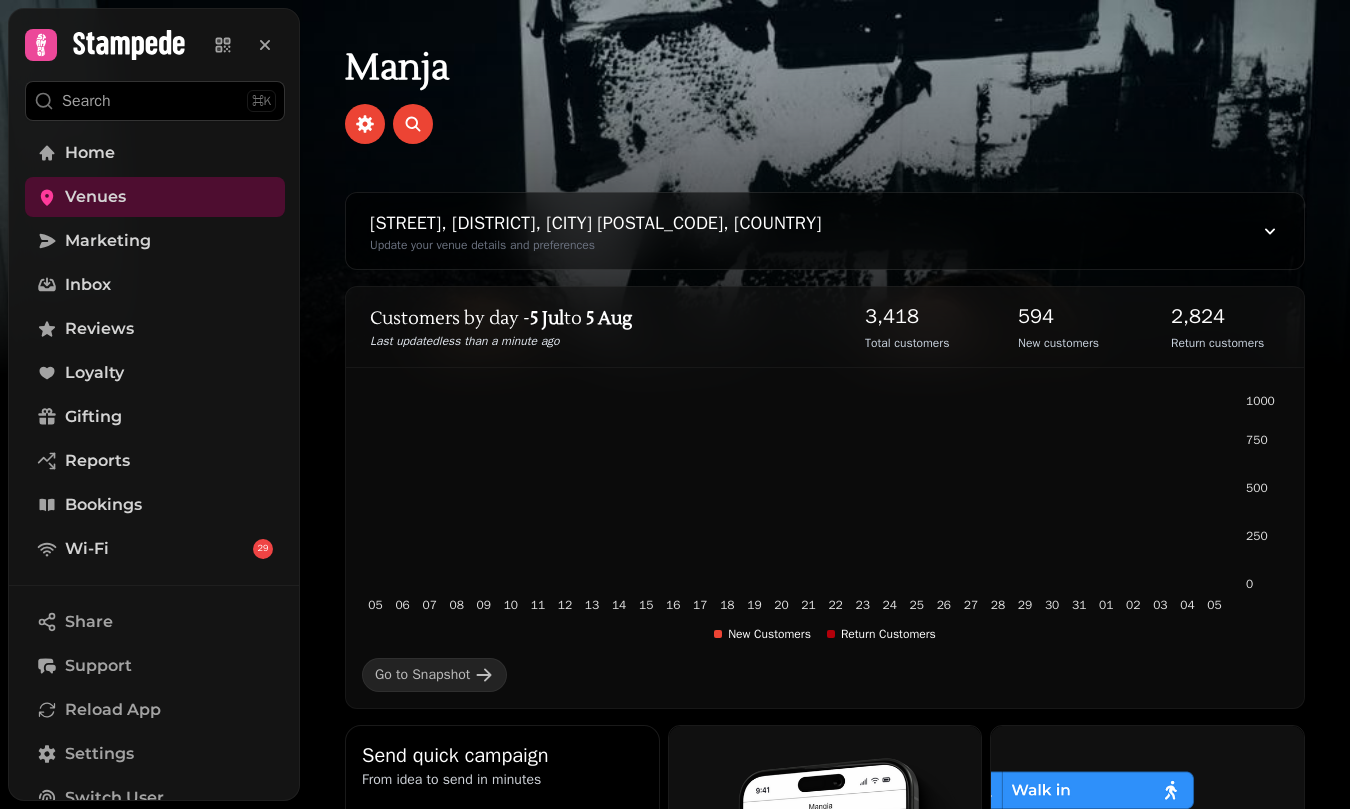 scroll, scrollTop: 0, scrollLeft: 0, axis: both 